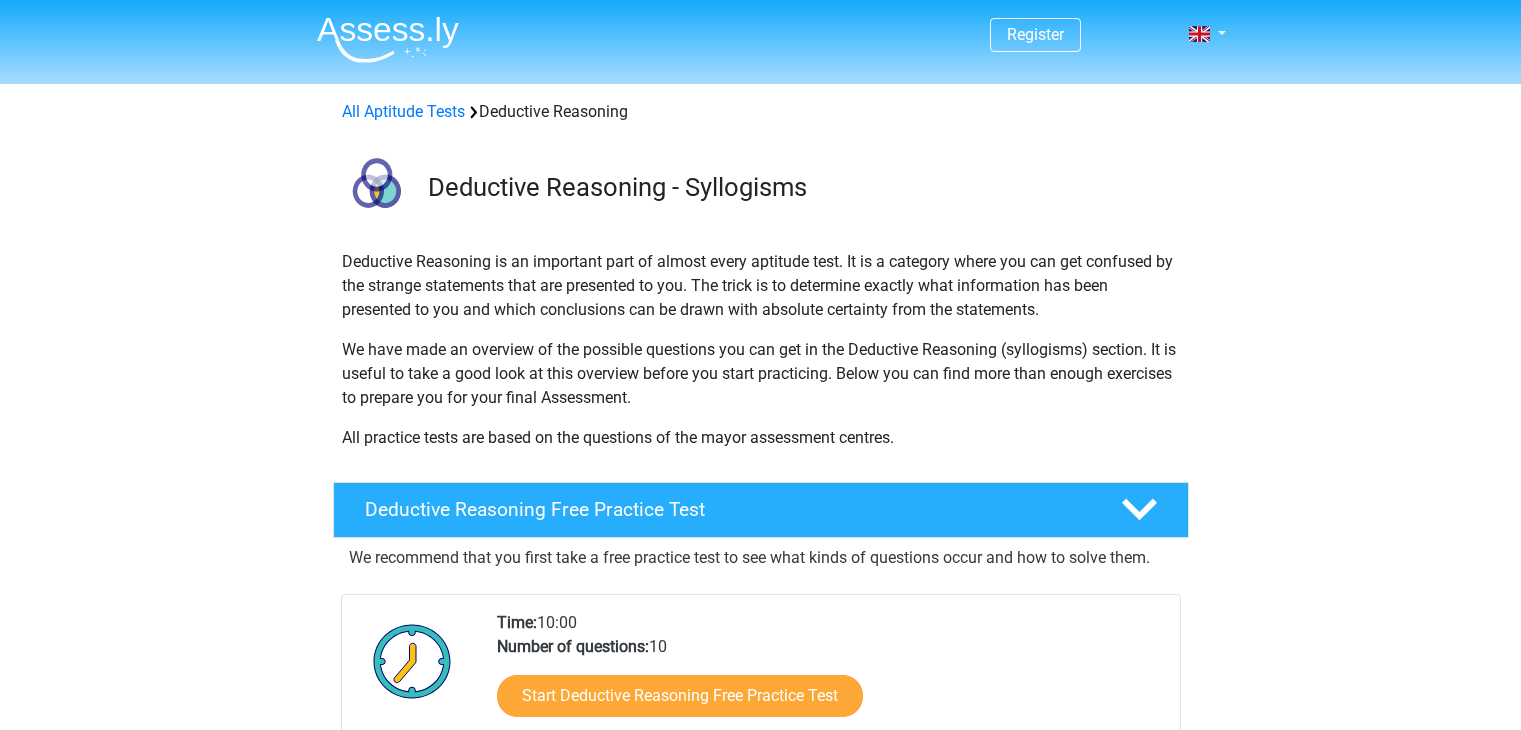 scroll, scrollTop: 0, scrollLeft: 0, axis: both 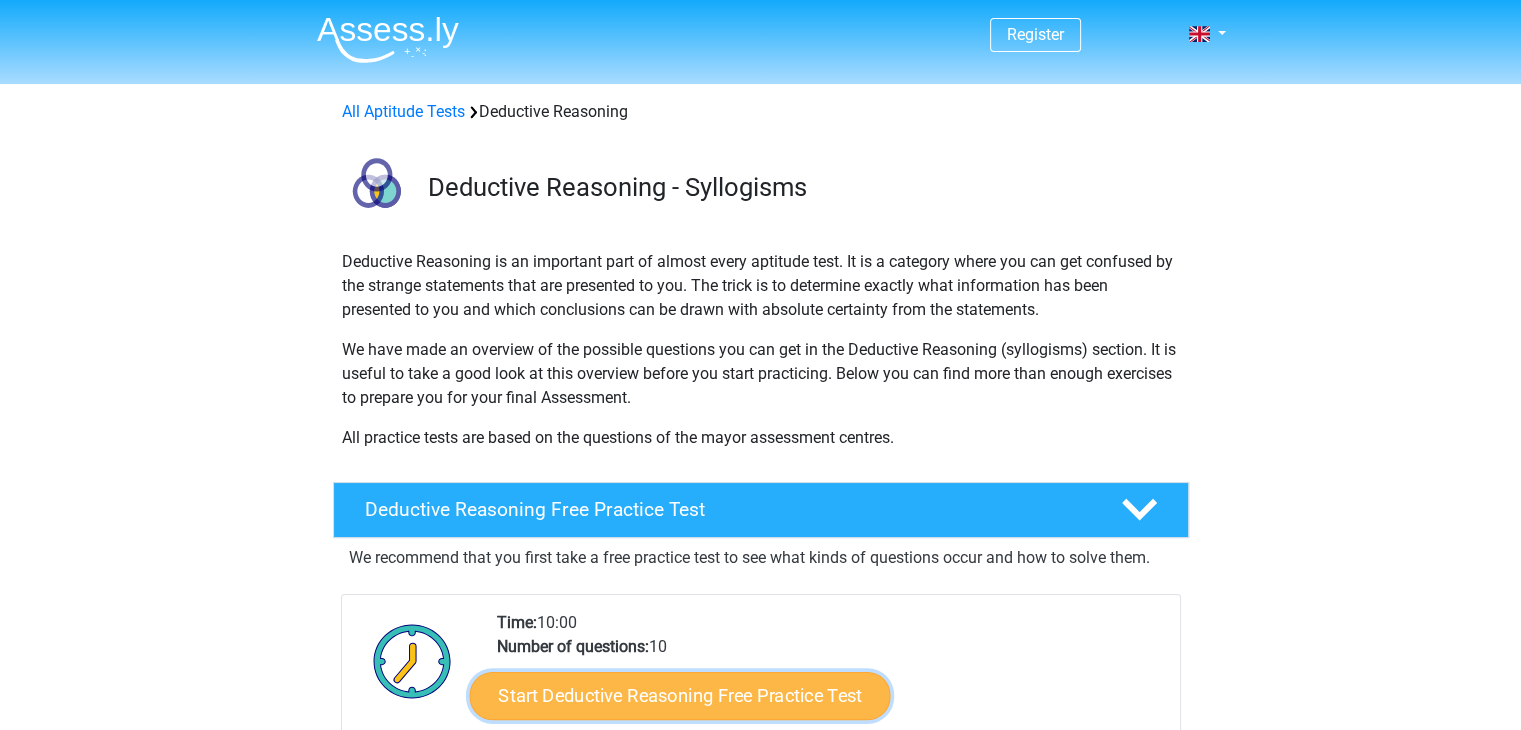 click on "Start Deductive Reasoning
Free Practice Test" at bounding box center (679, 695) 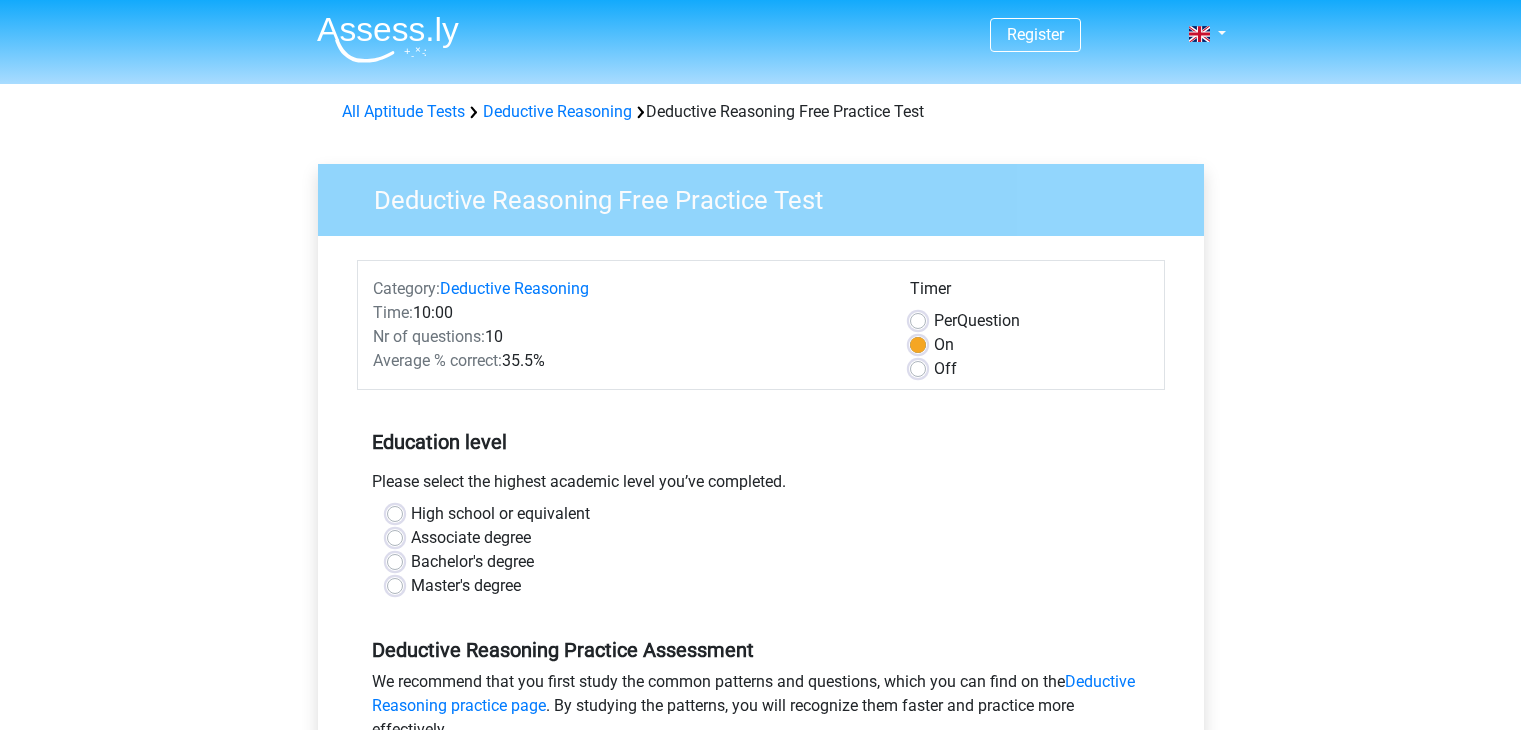 scroll, scrollTop: 0, scrollLeft: 0, axis: both 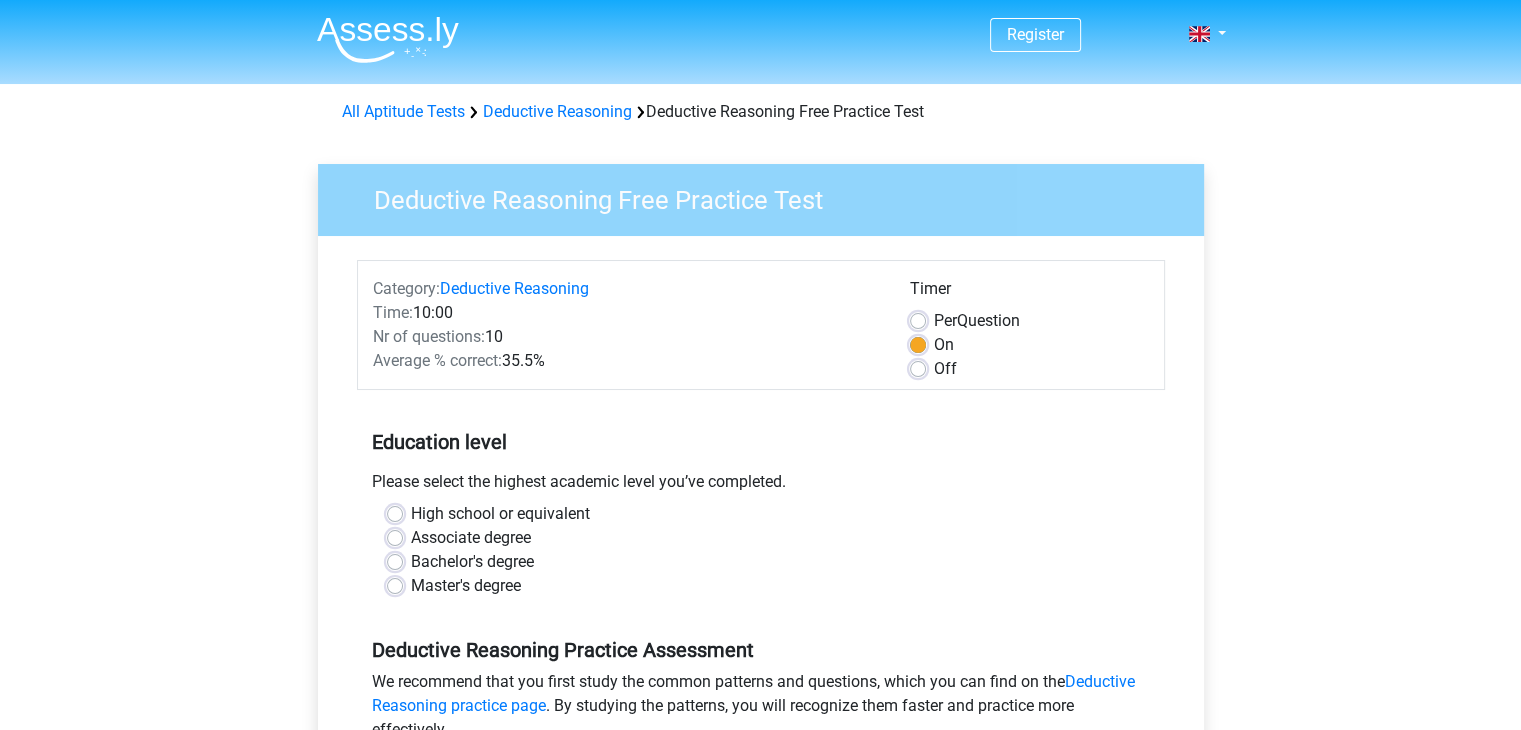 click on "Associate degree" at bounding box center [471, 538] 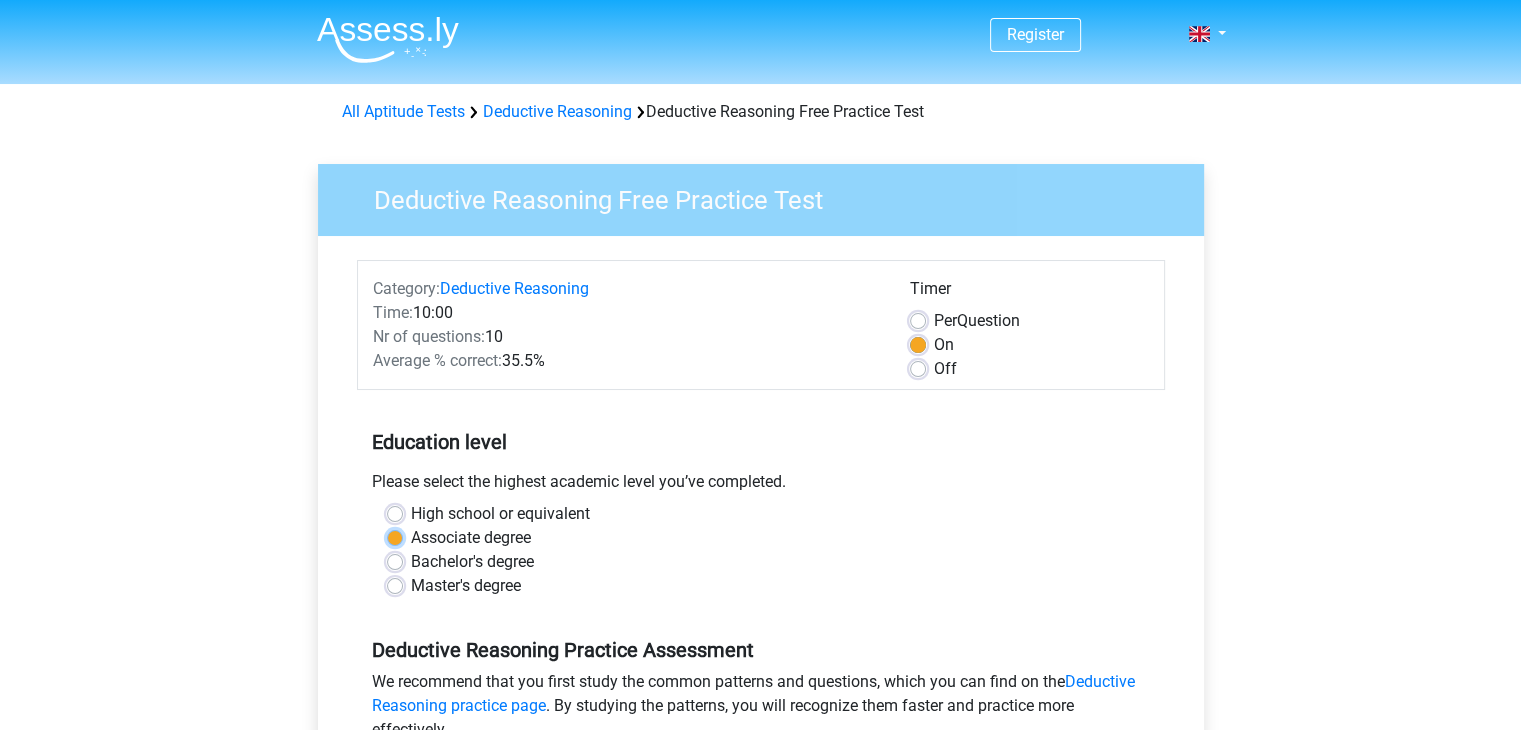 click on "Associate degree" at bounding box center [395, 536] 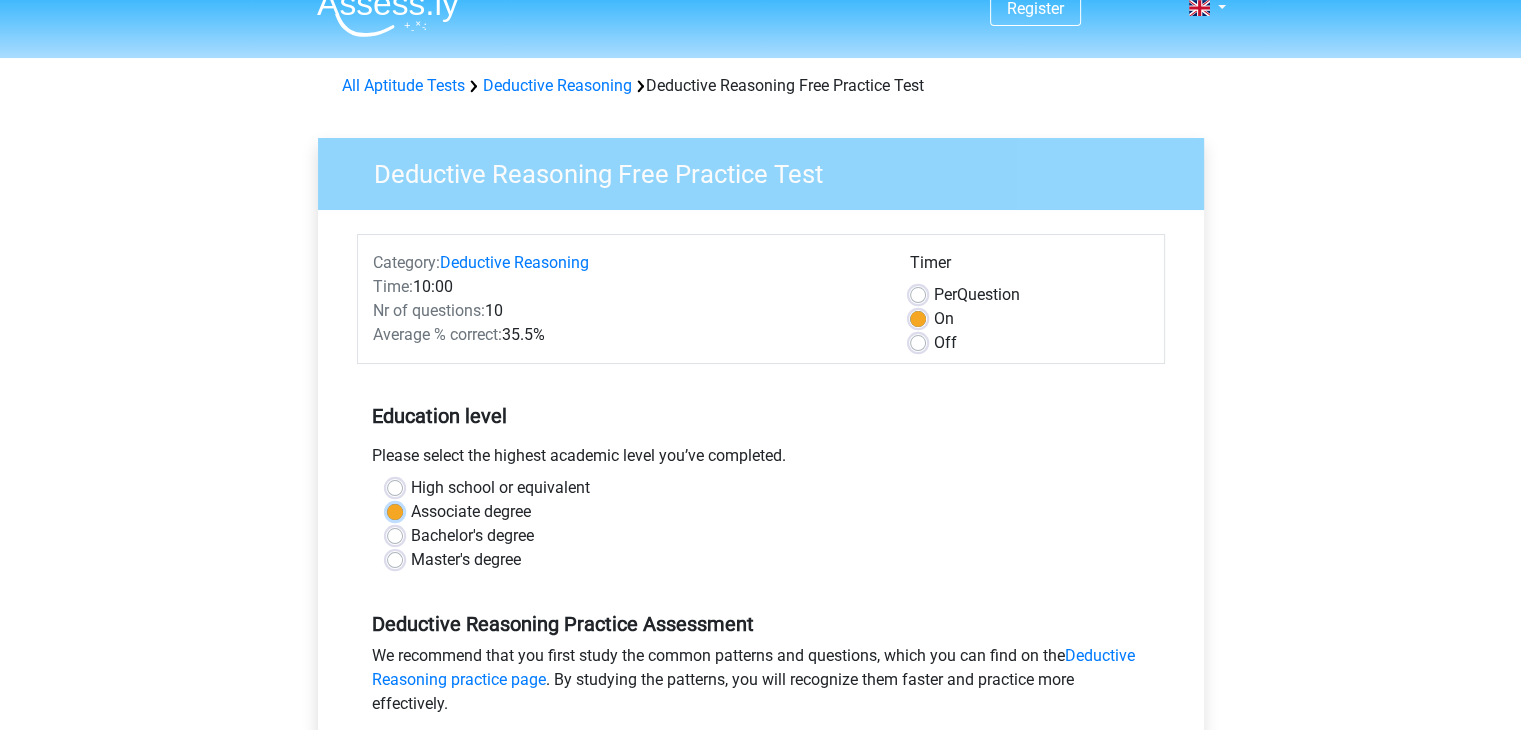 scroll, scrollTop: 40, scrollLeft: 0, axis: vertical 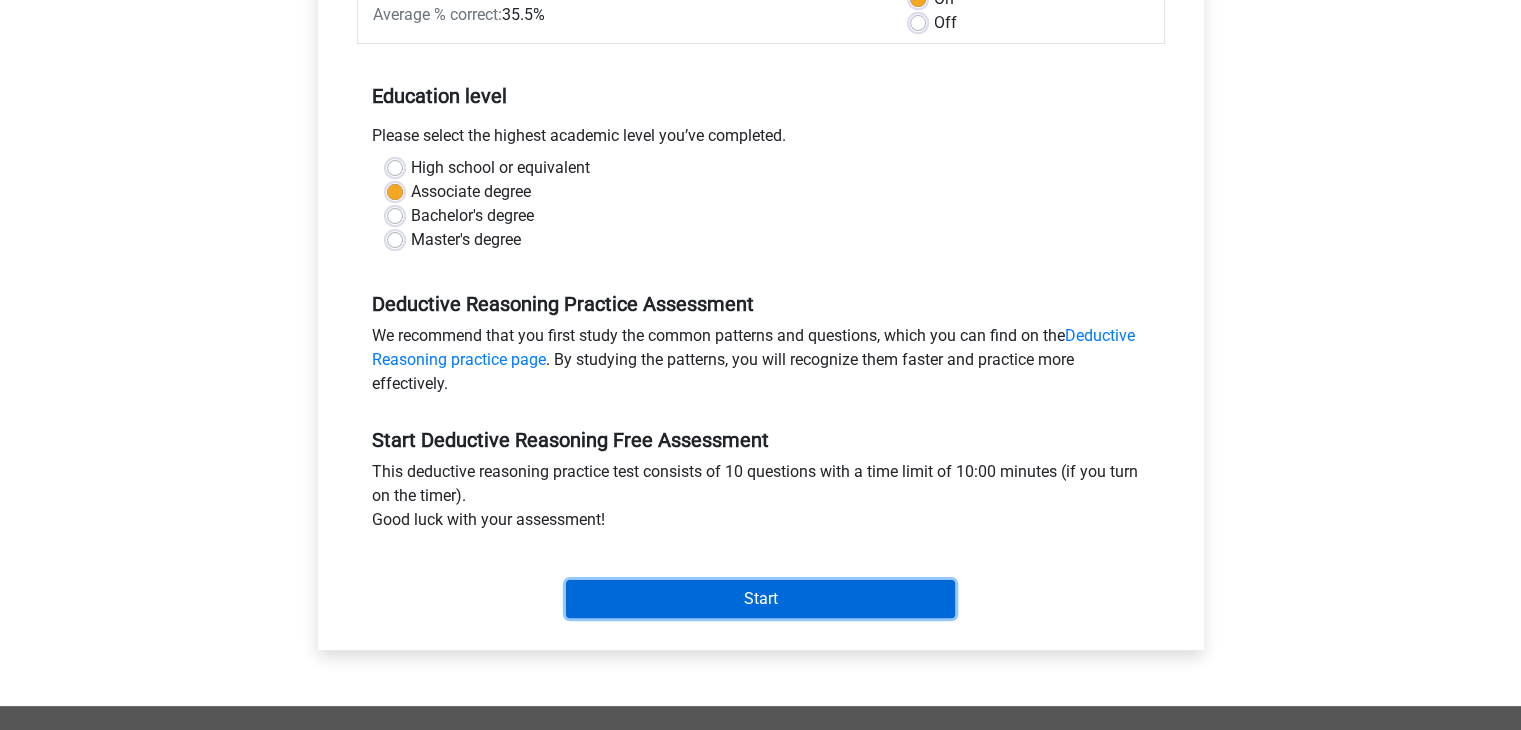 click on "Start" at bounding box center [760, 599] 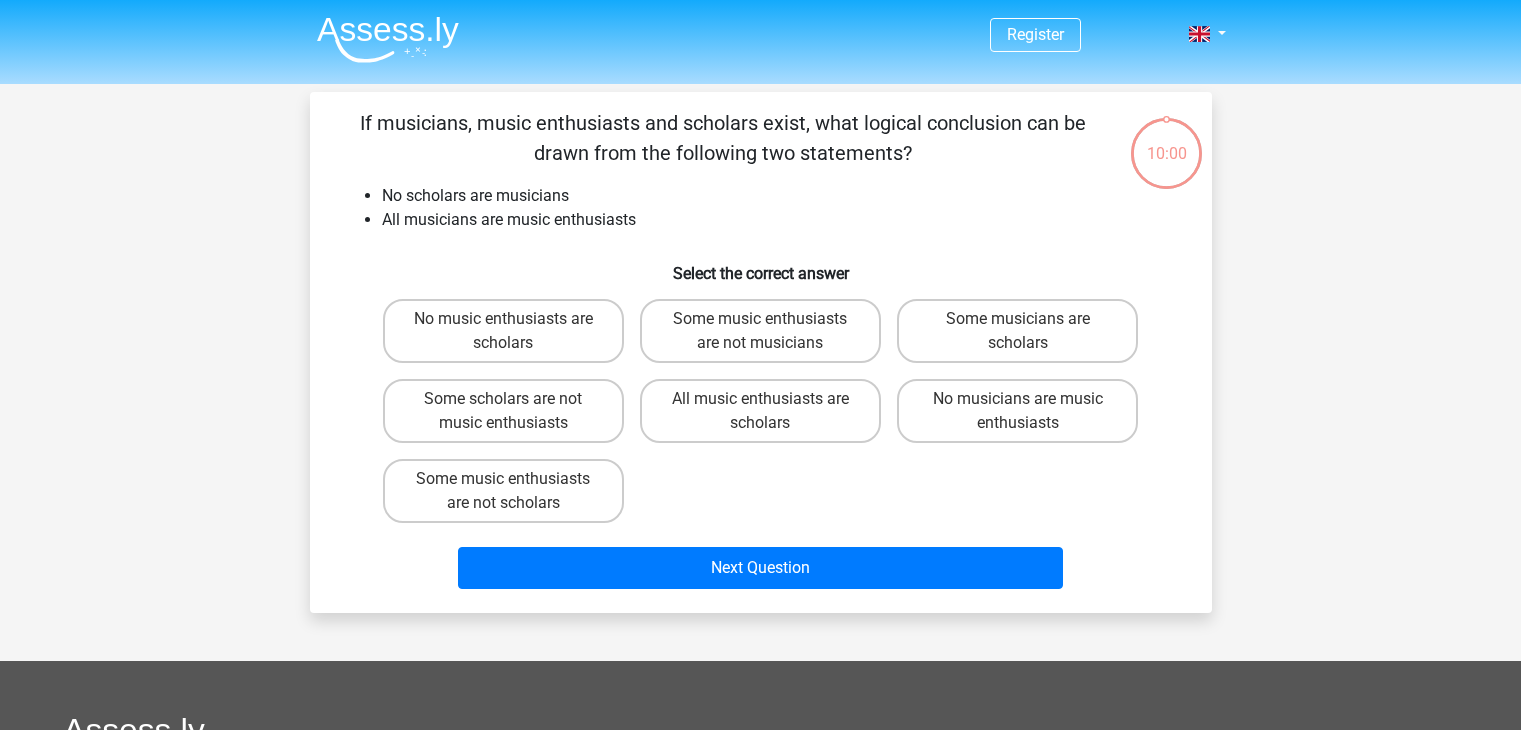 scroll, scrollTop: 0, scrollLeft: 0, axis: both 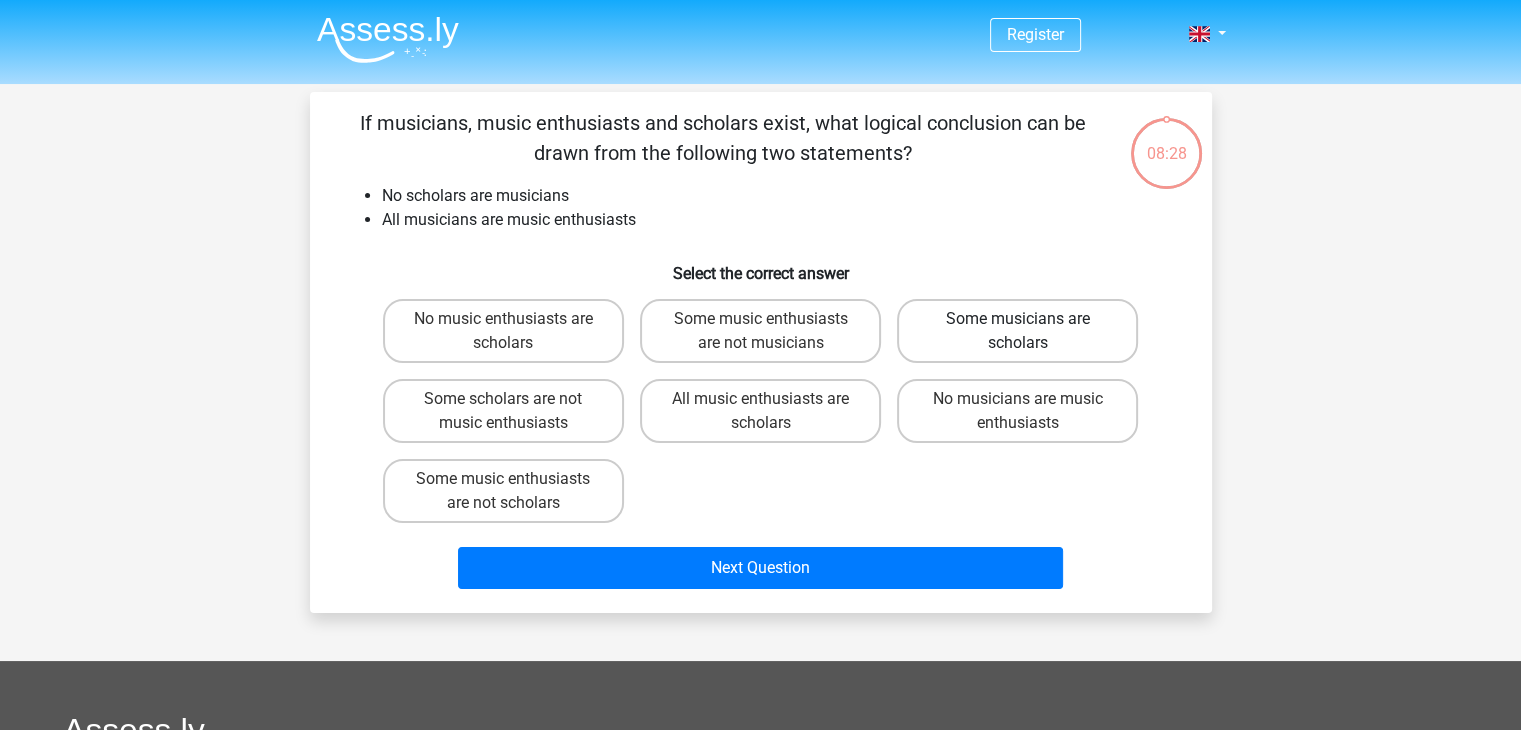 click on "Some musicians are scholars" at bounding box center [1017, 331] 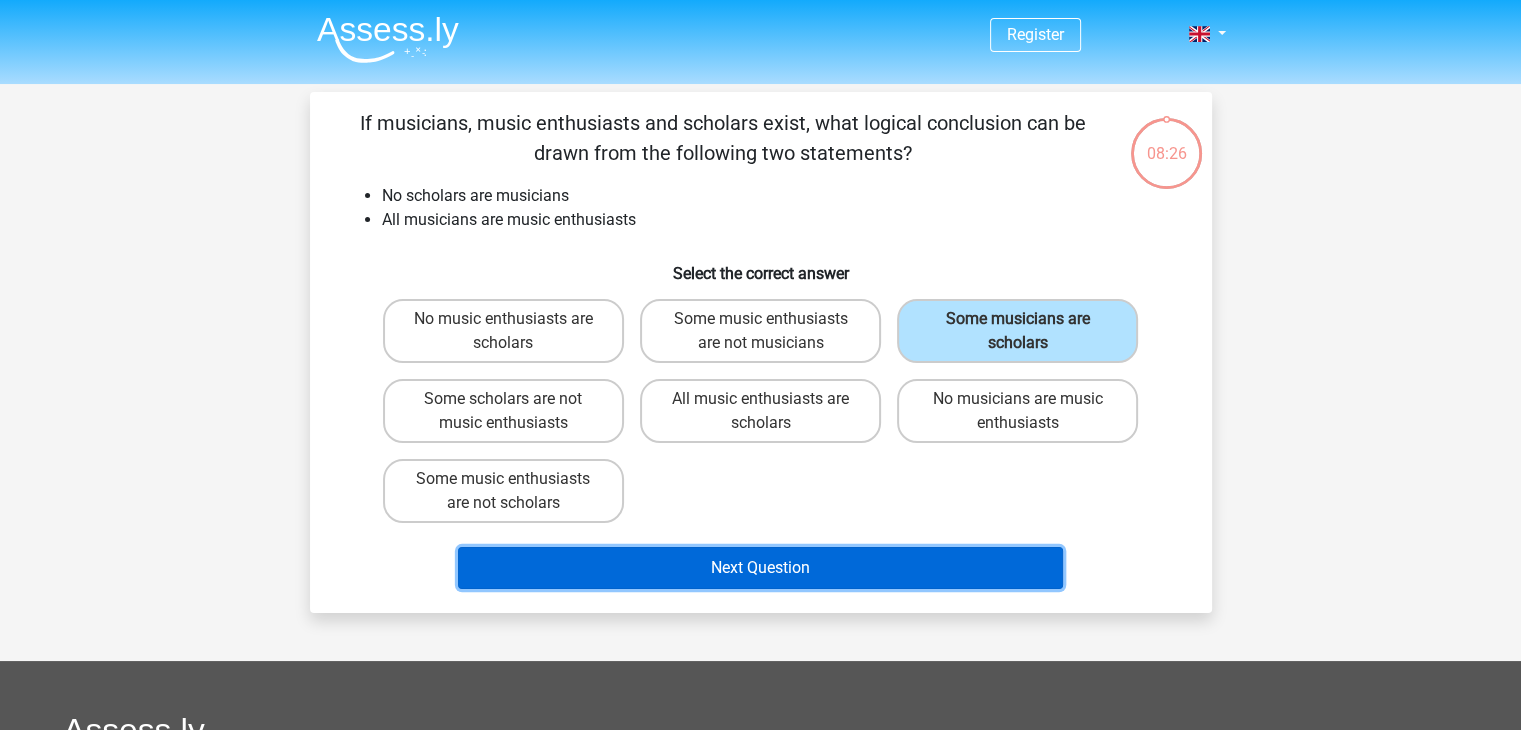 click on "Next Question" at bounding box center (760, 568) 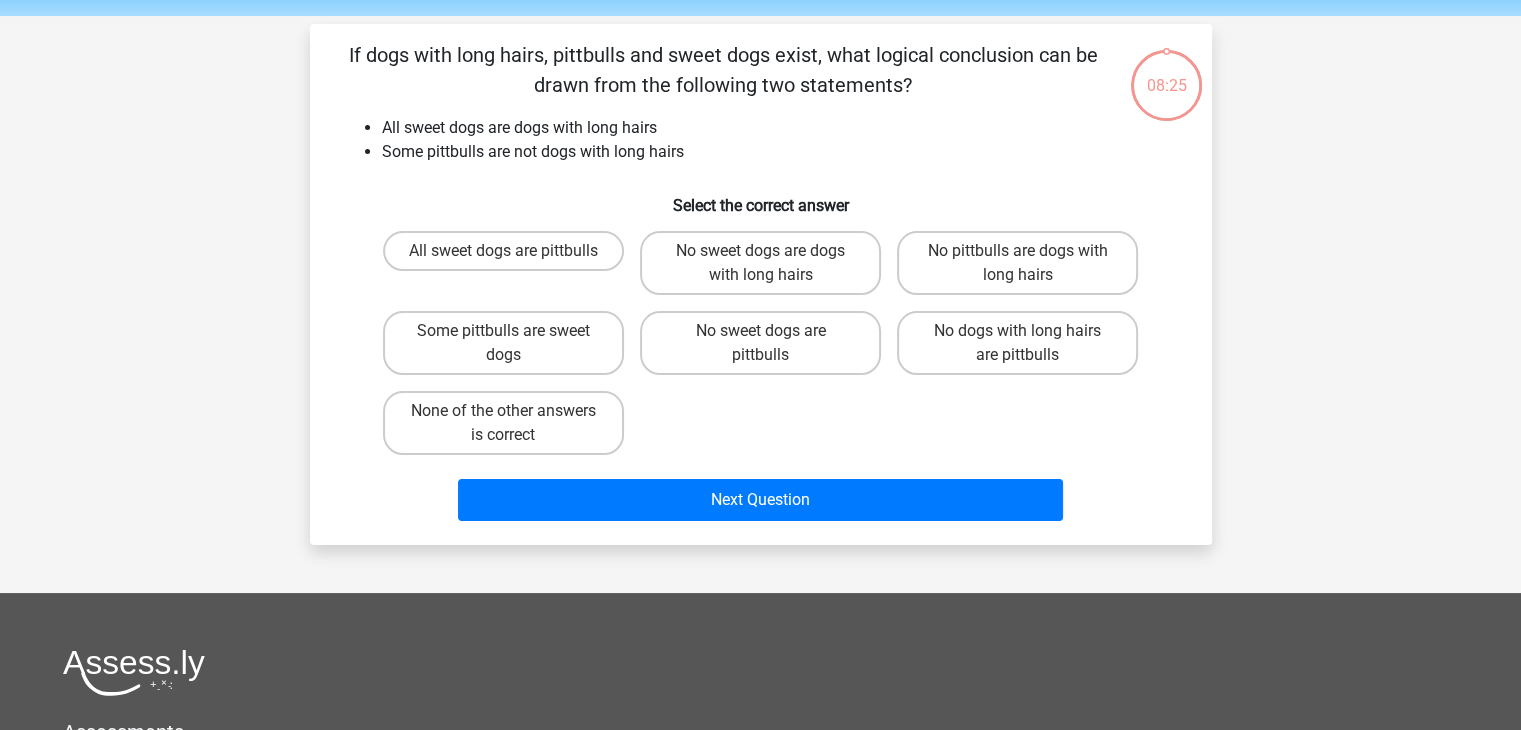 scroll, scrollTop: 92, scrollLeft: 0, axis: vertical 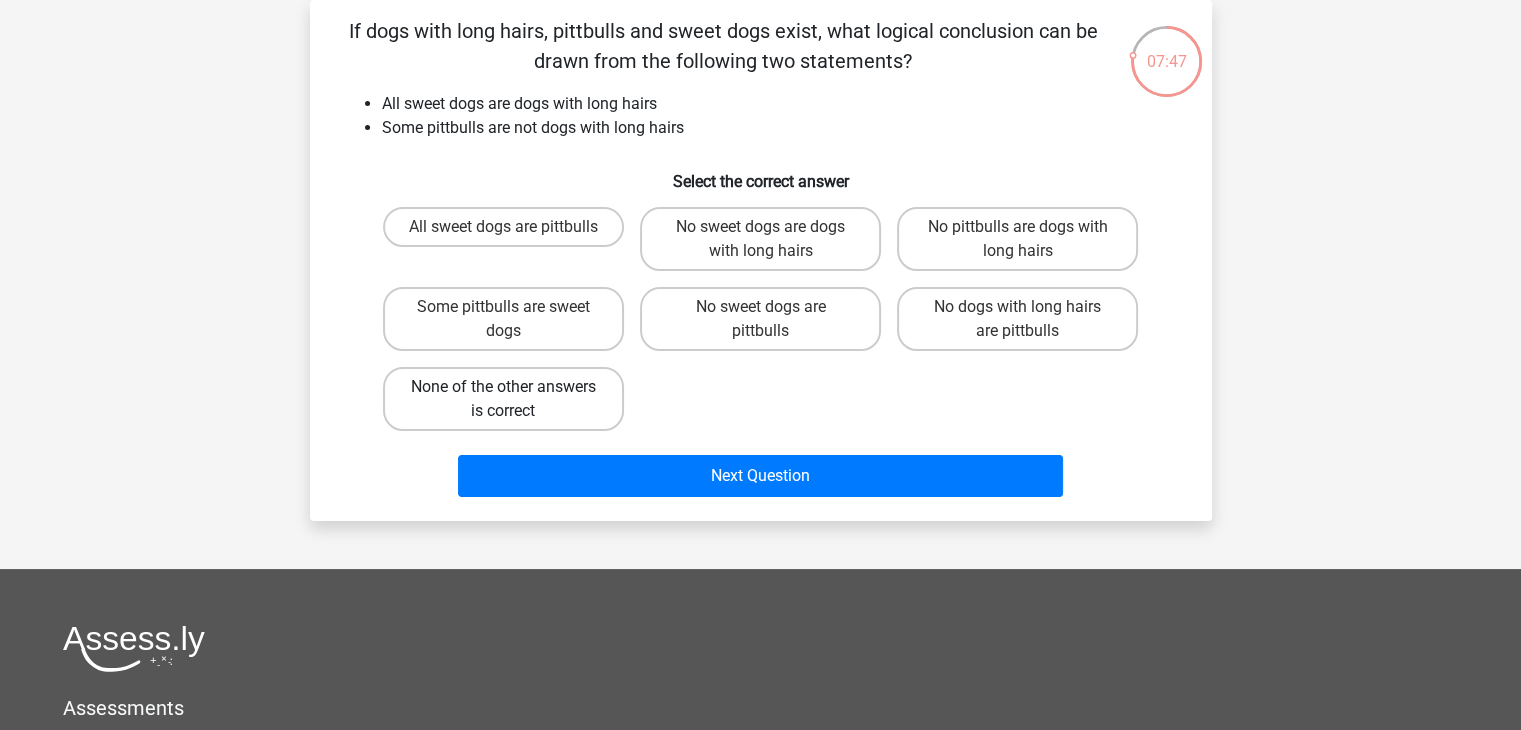 click on "None of the other answers is correct" at bounding box center (503, 399) 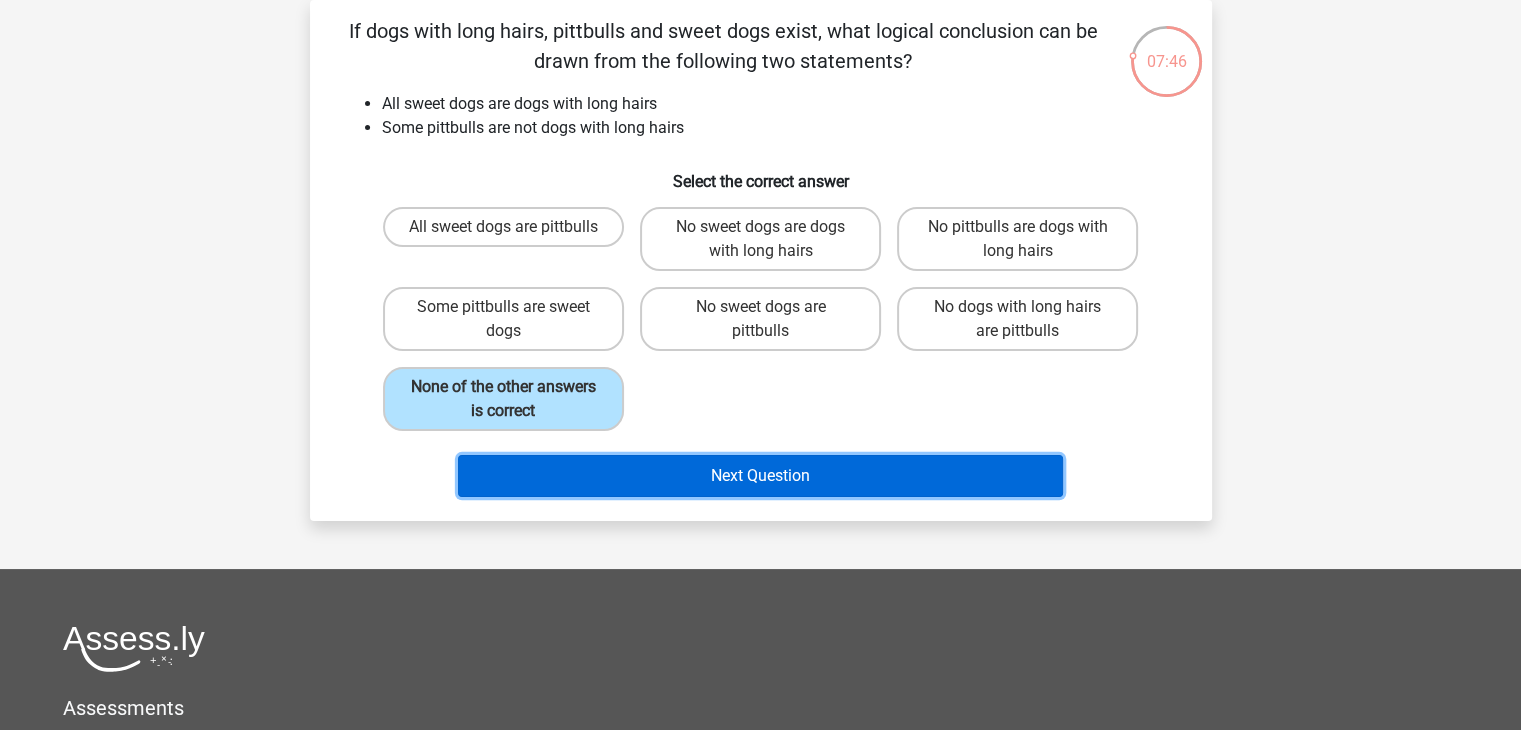 click on "Next Question" at bounding box center (760, 476) 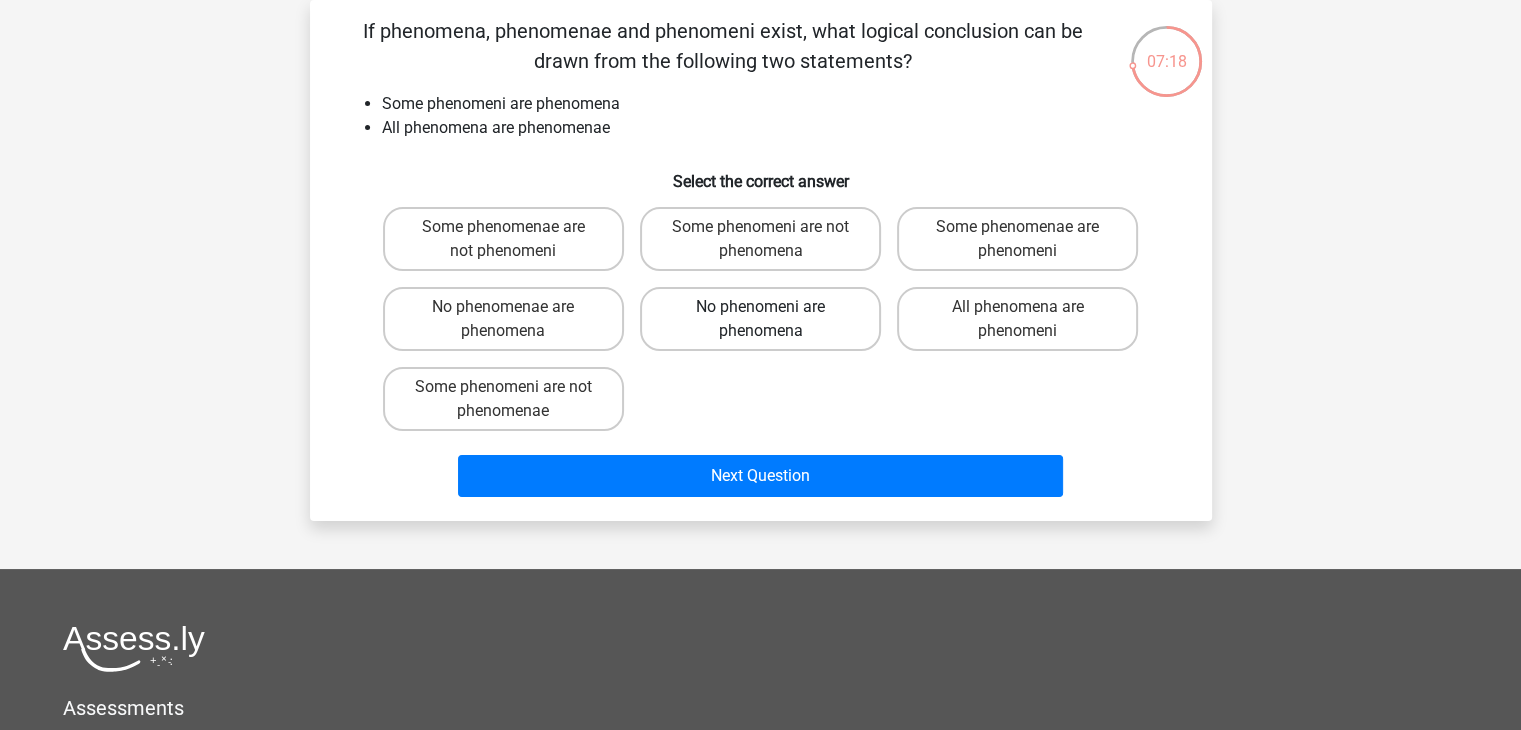 click on "No phenomeni are phenomena" at bounding box center [760, 319] 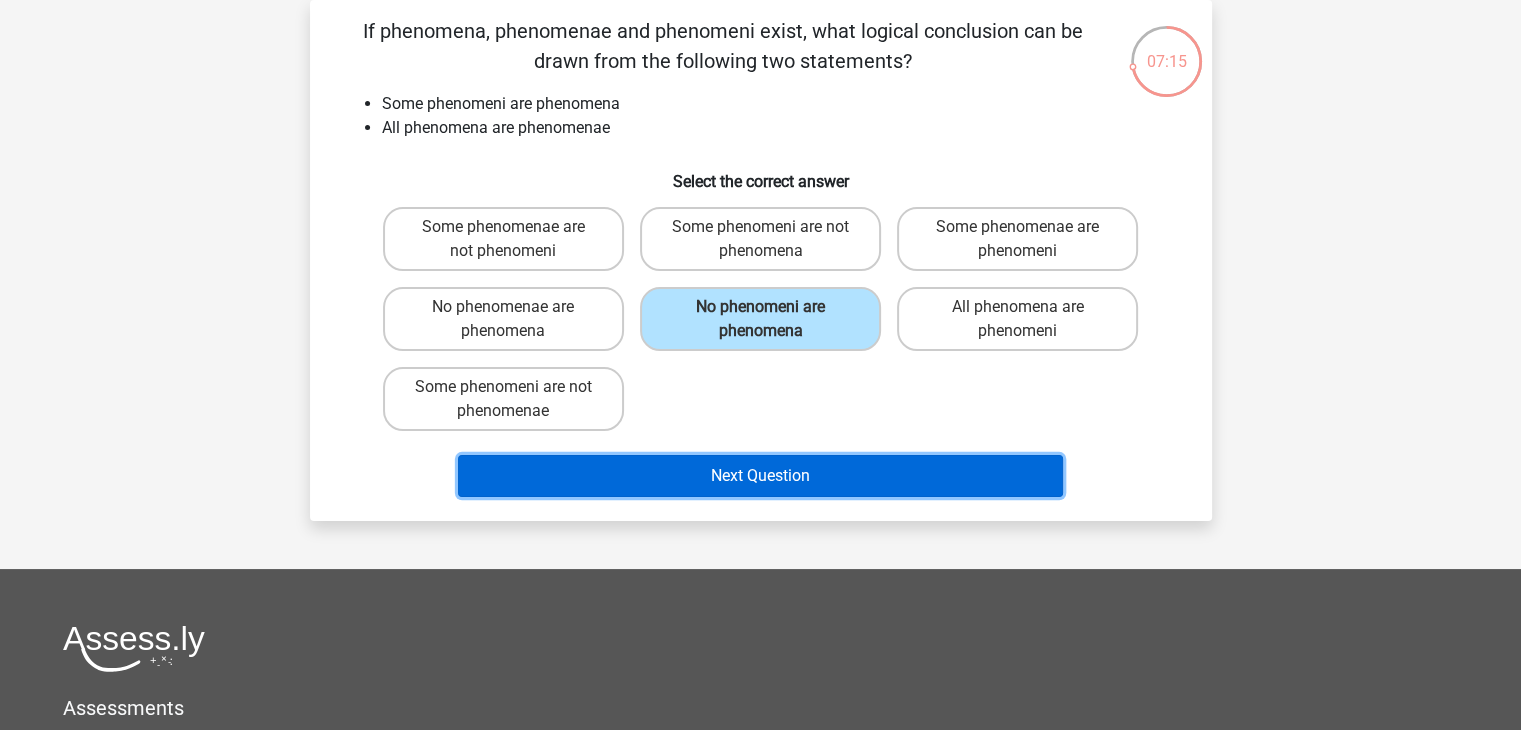 click on "Next Question" at bounding box center (760, 476) 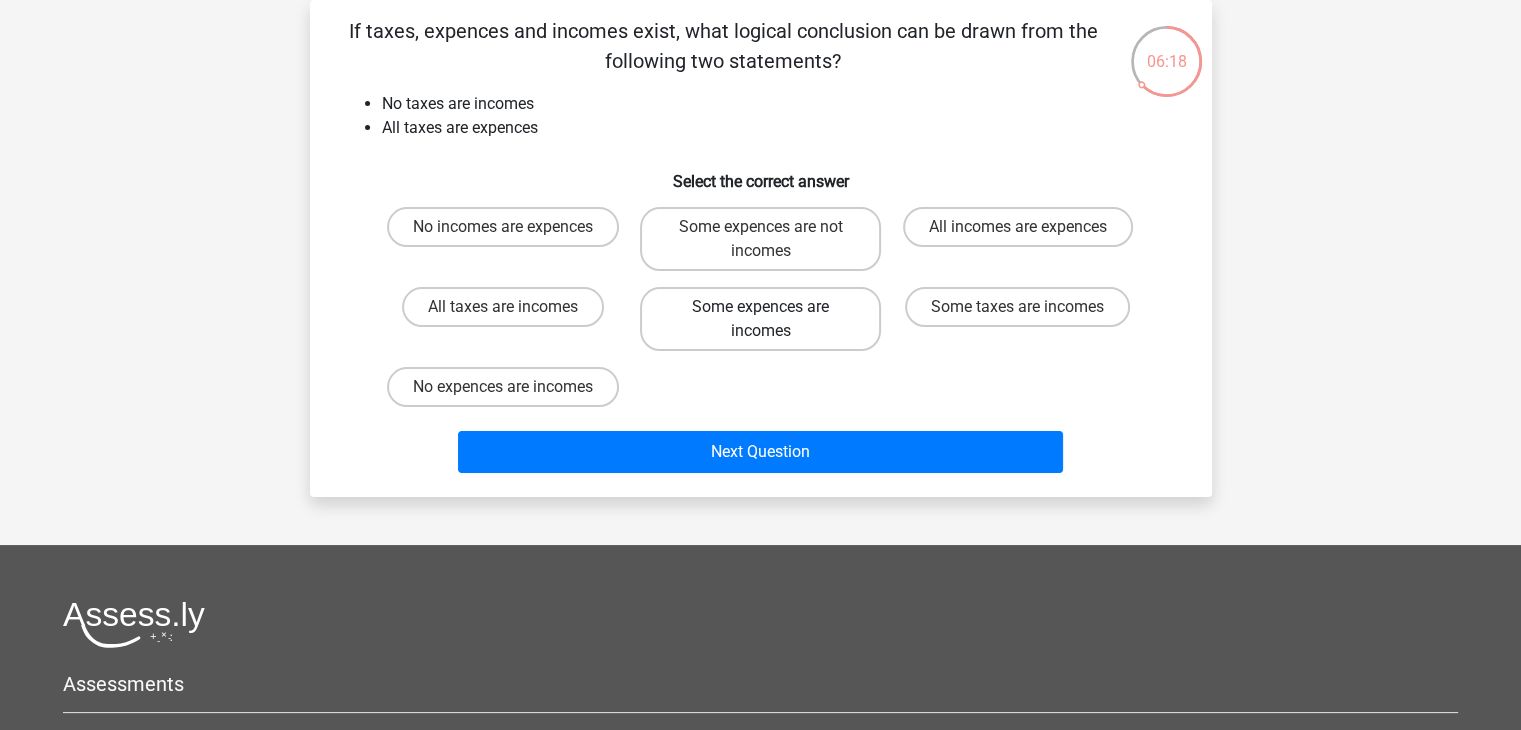 click on "Some expences are incomes" at bounding box center [760, 319] 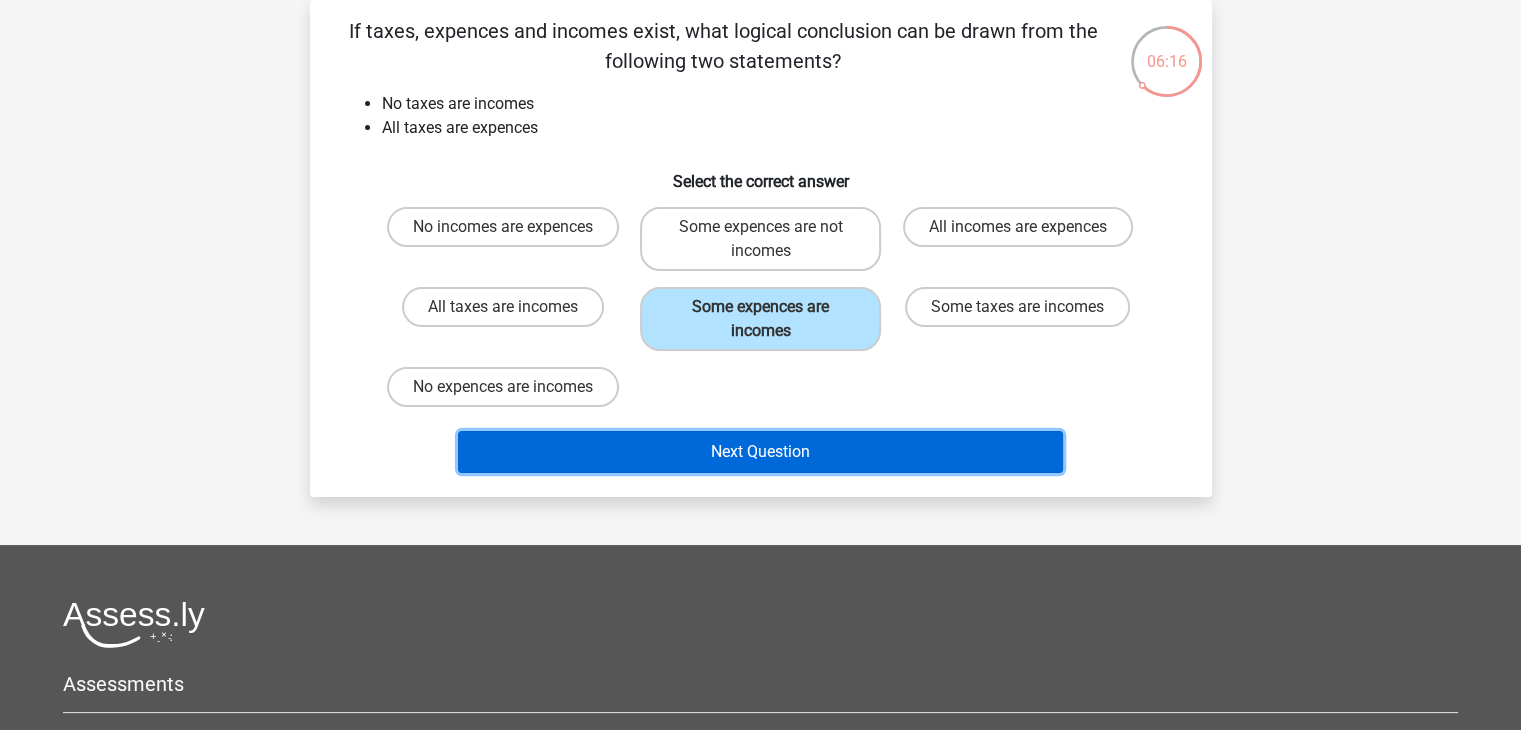 click on "Next Question" at bounding box center [760, 452] 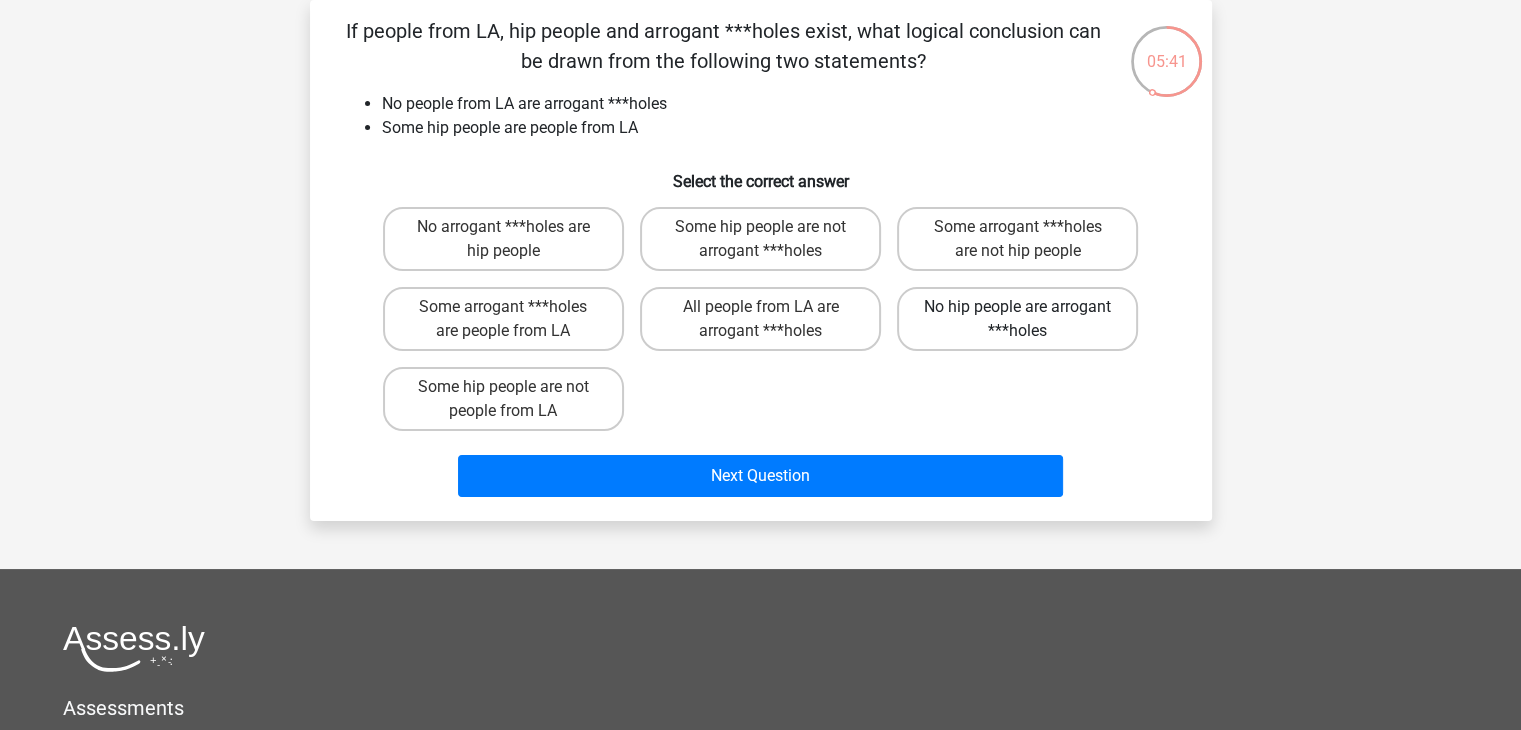 click on "No hip people are arrogant ***holes" at bounding box center (1017, 319) 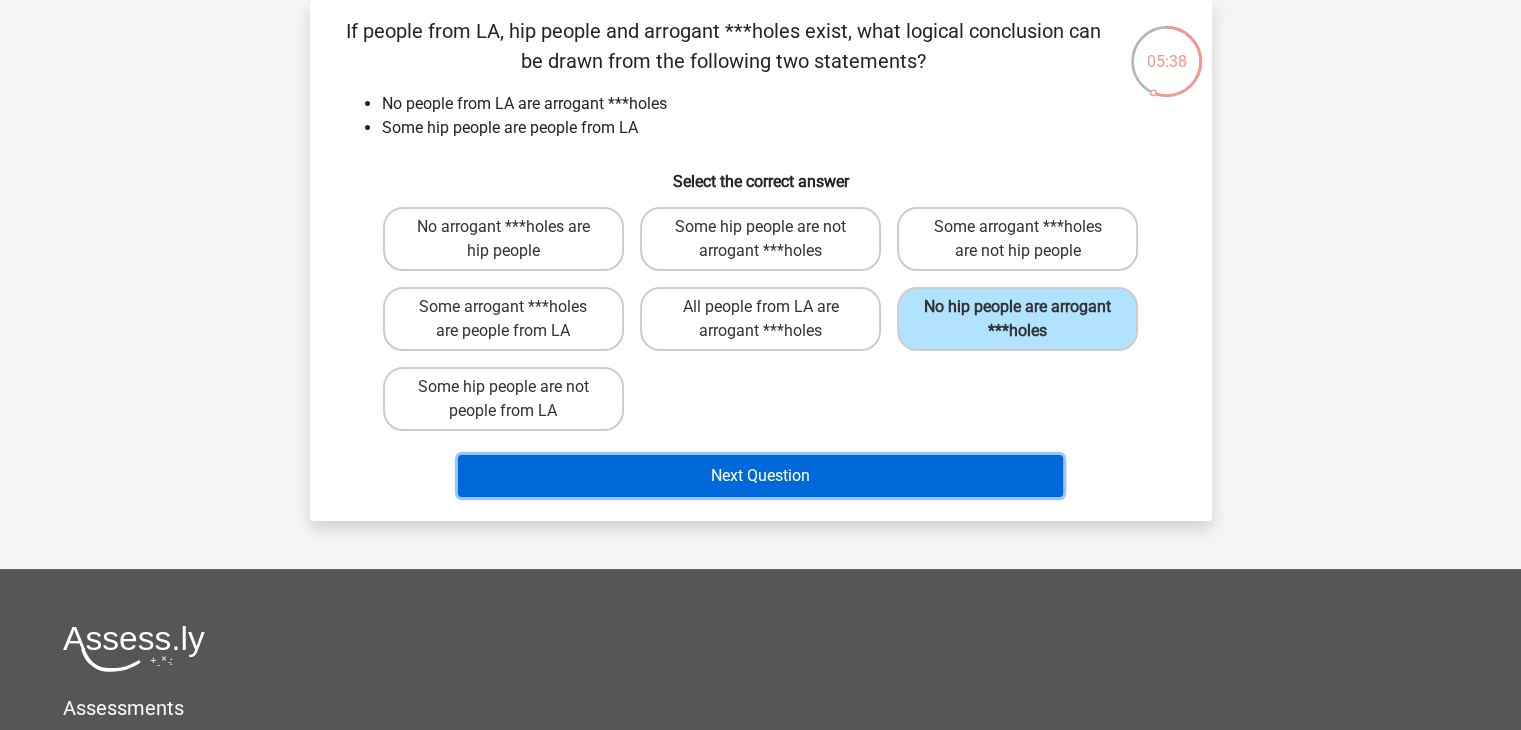 click on "Next Question" at bounding box center (760, 476) 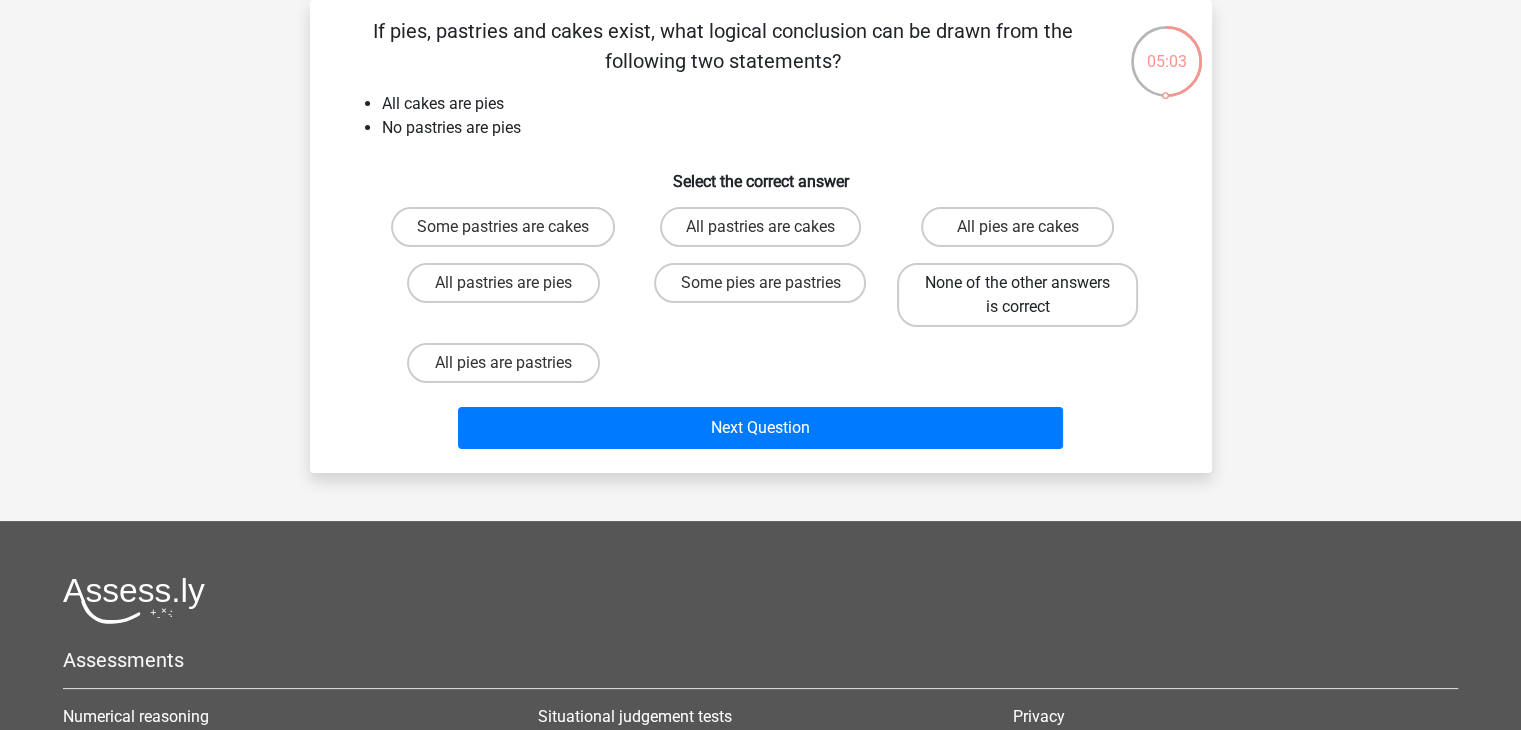 click on "None of the other answers is correct" at bounding box center [1017, 295] 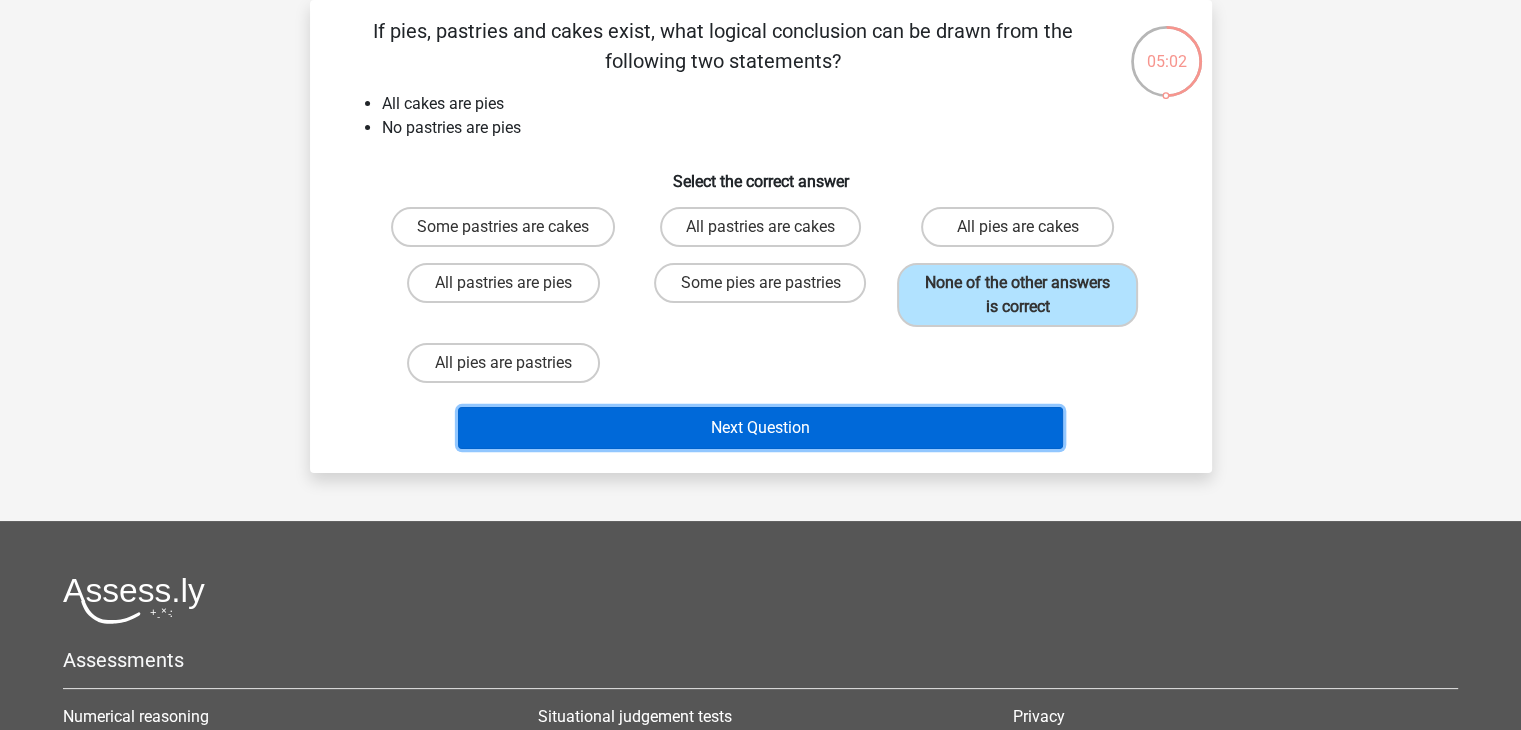 click on "Next Question" at bounding box center (760, 428) 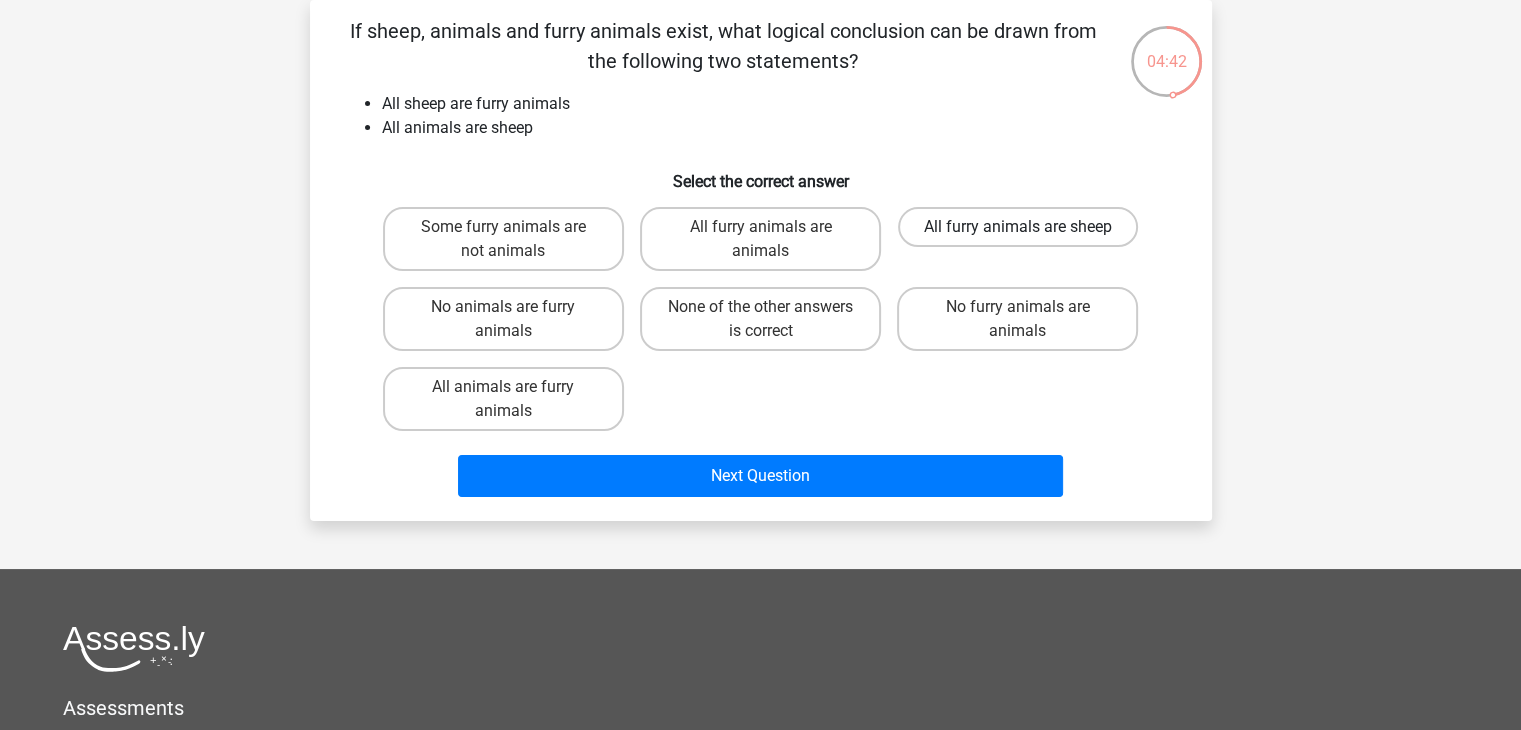 click on "All furry animals are sheep" at bounding box center (1018, 227) 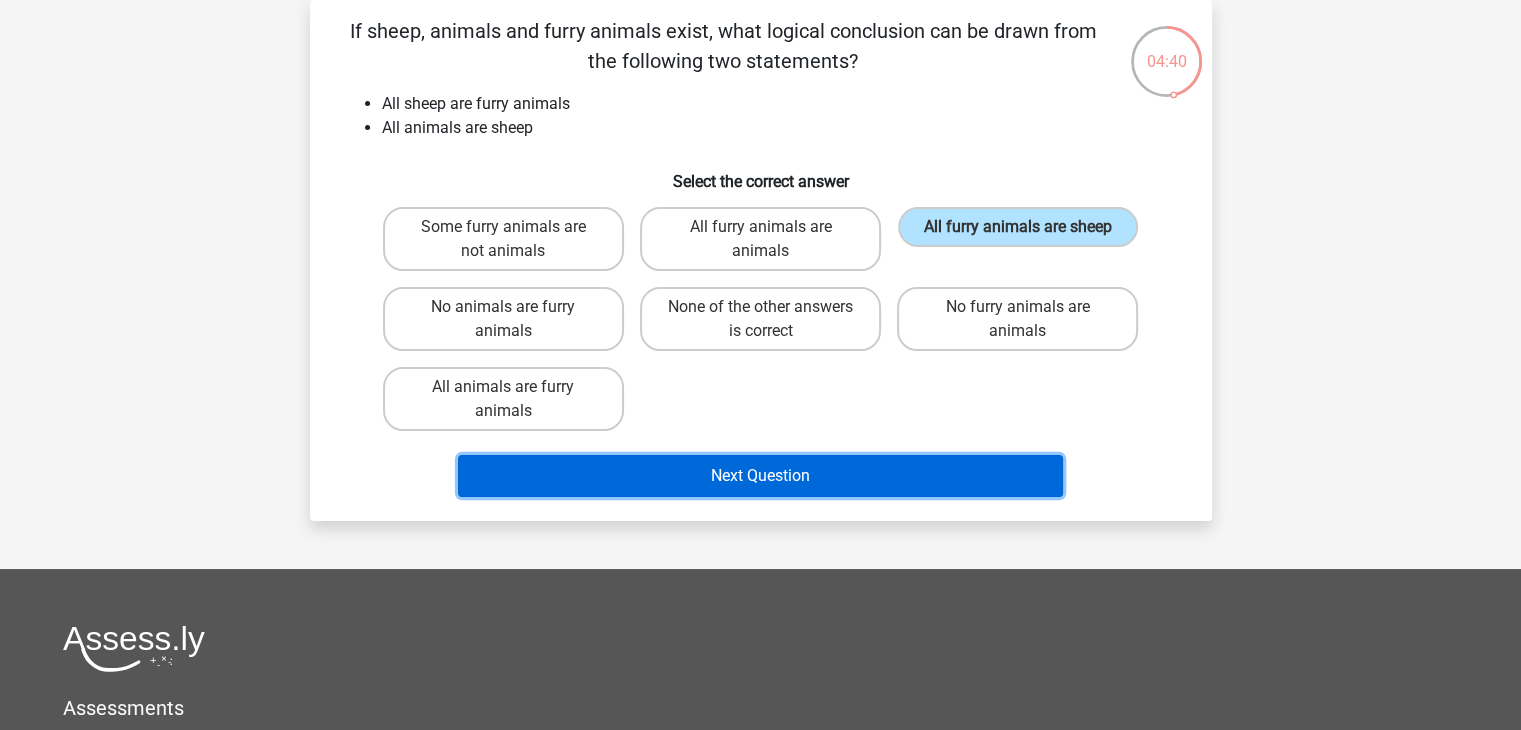 click on "Next Question" at bounding box center (760, 476) 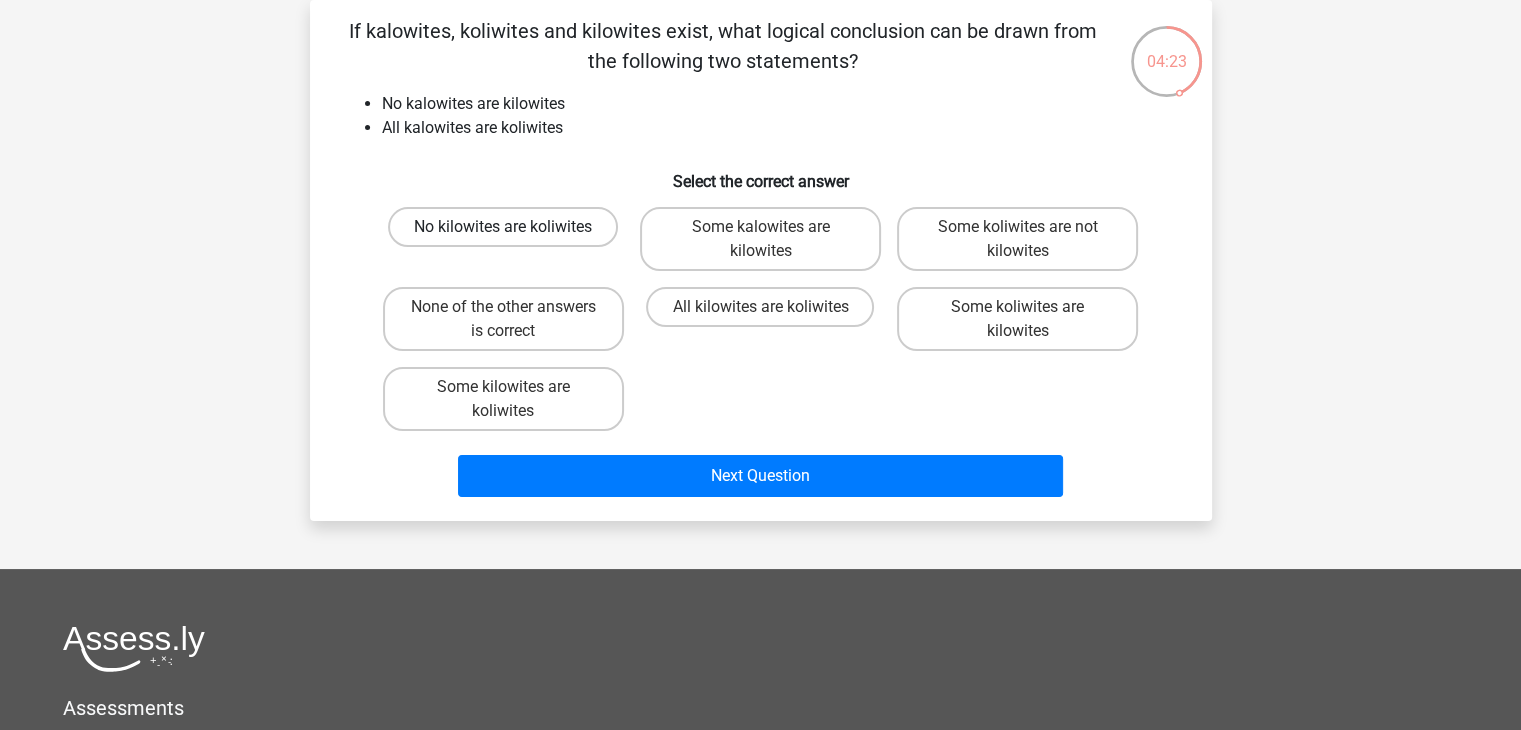 click on "No kilowites are koliwites" at bounding box center (503, 227) 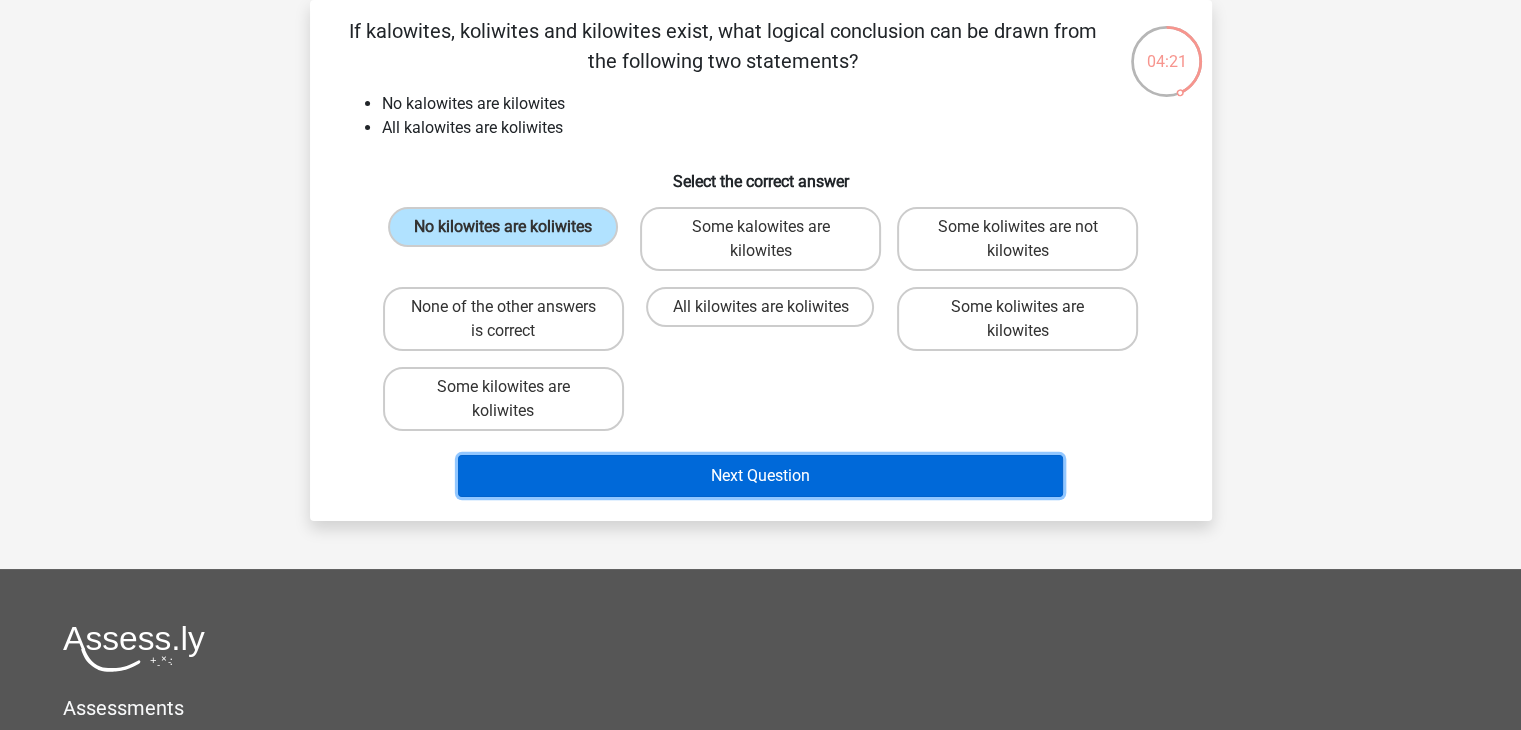 click on "Next Question" at bounding box center (760, 476) 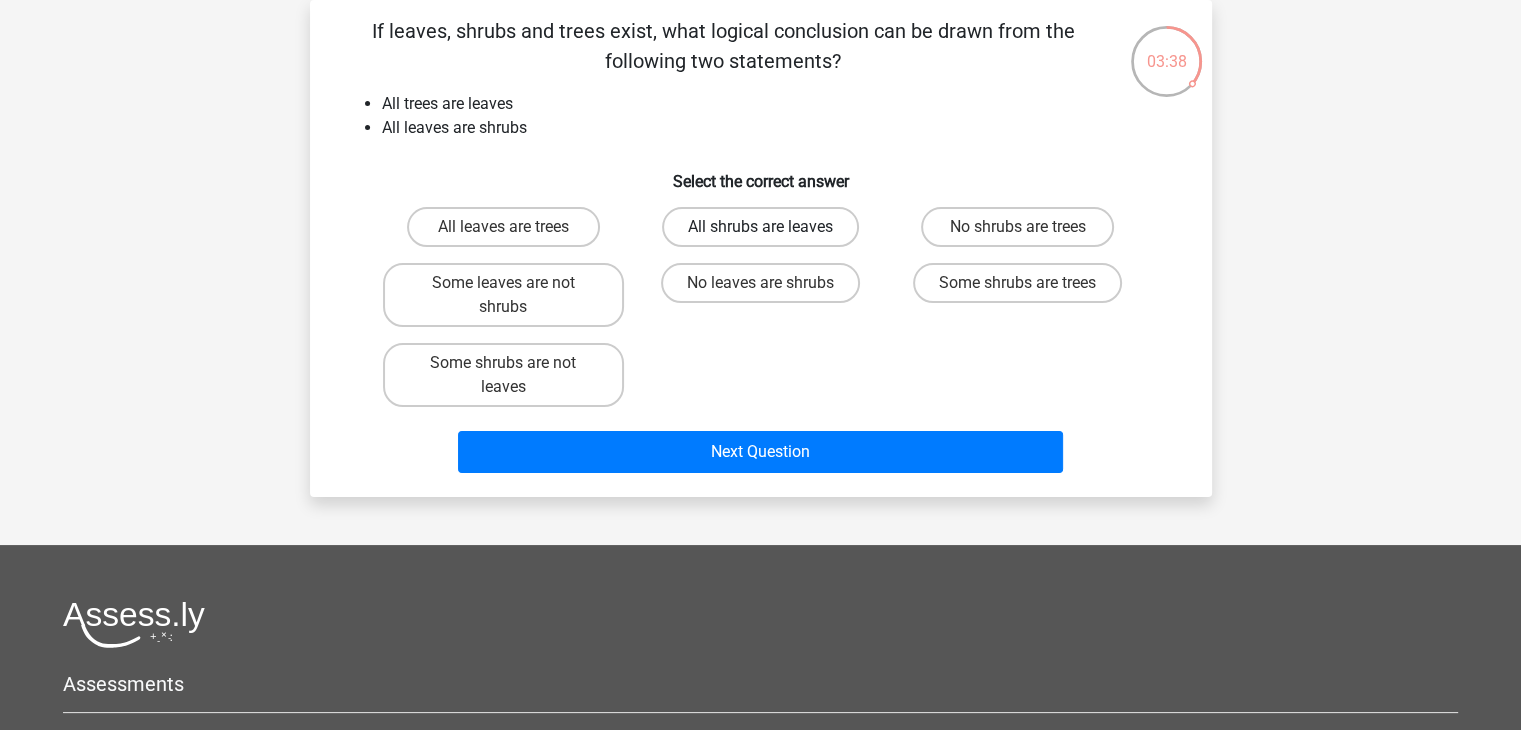 click on "All shrubs are leaves" at bounding box center [760, 227] 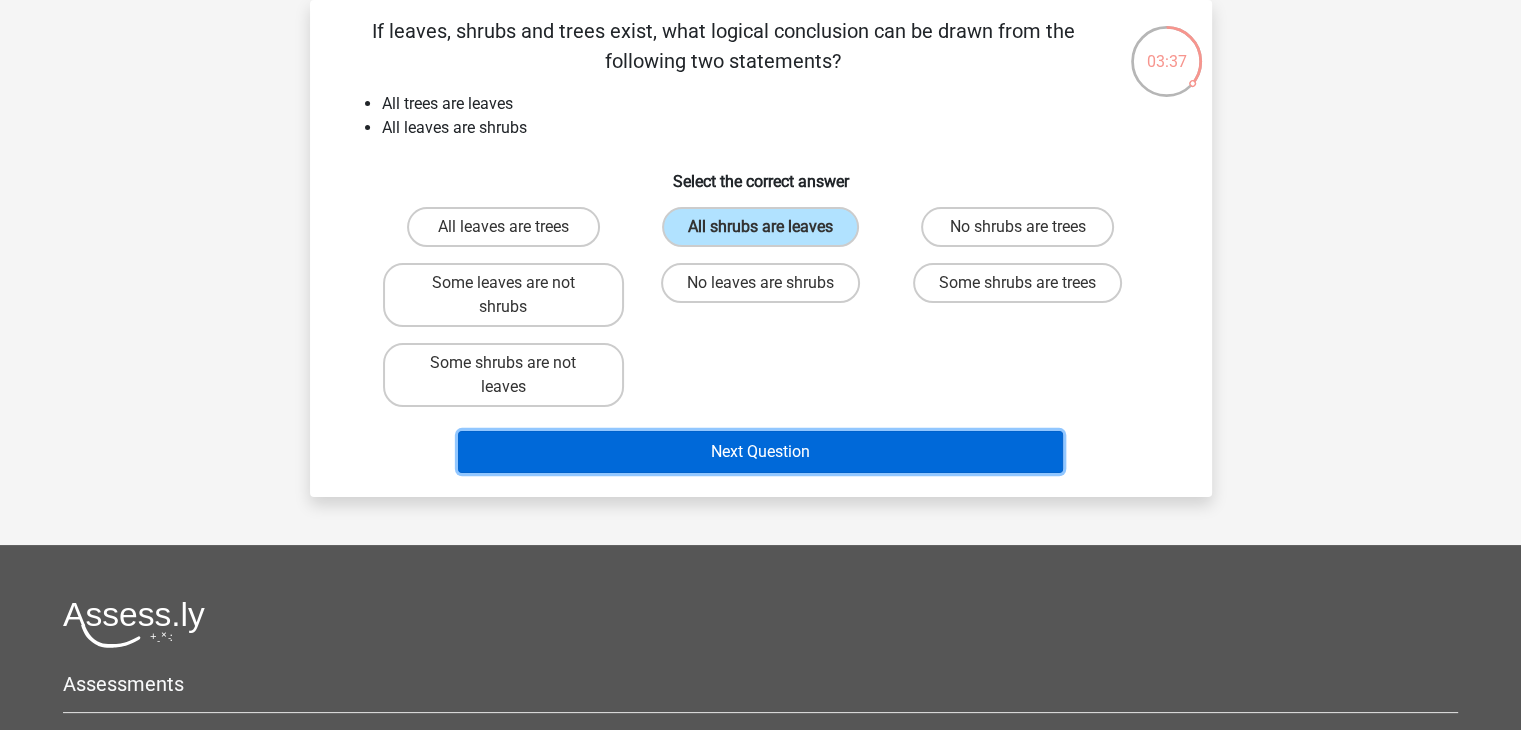 click on "Next Question" at bounding box center [760, 452] 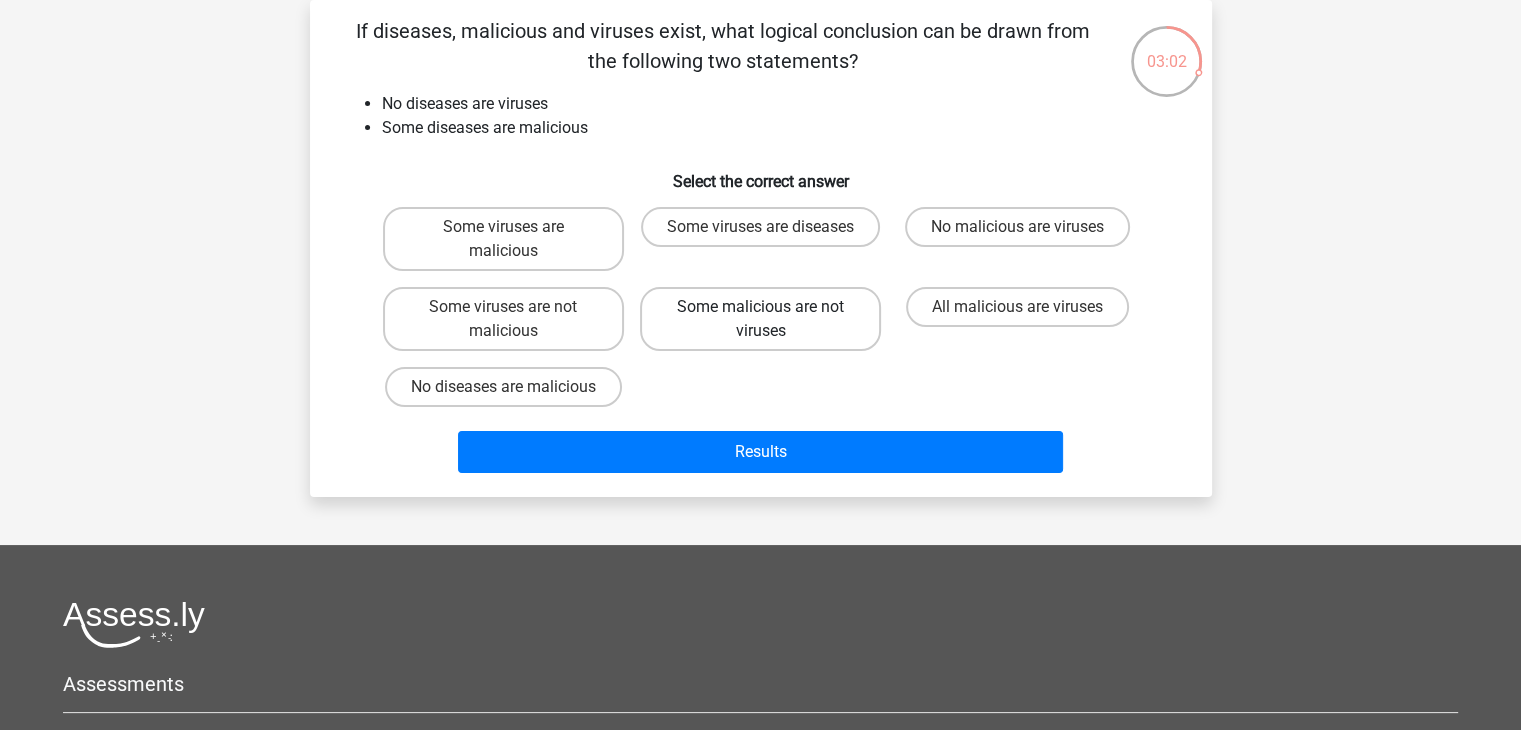 click on "Some malicious are not viruses" at bounding box center [760, 319] 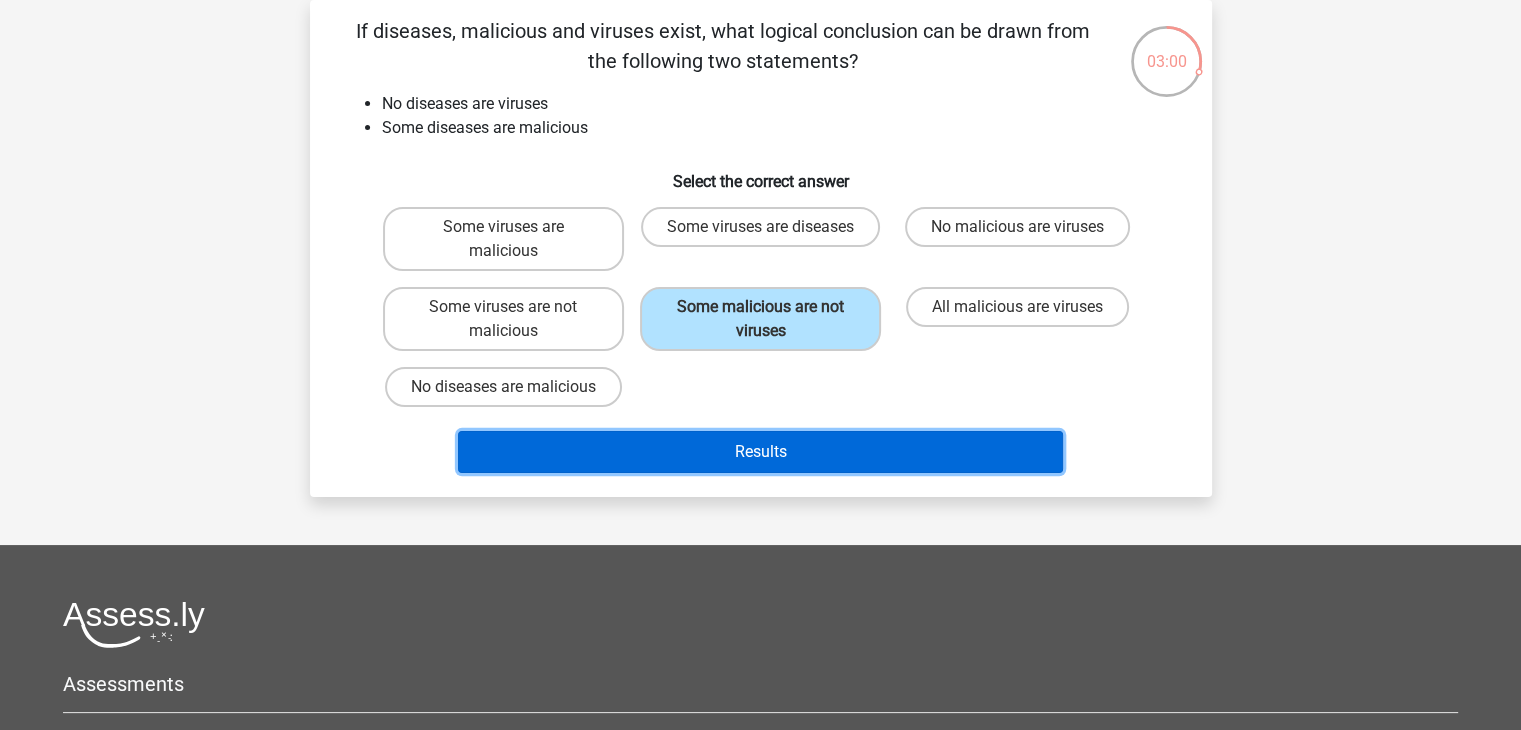 click on "Results" at bounding box center (760, 452) 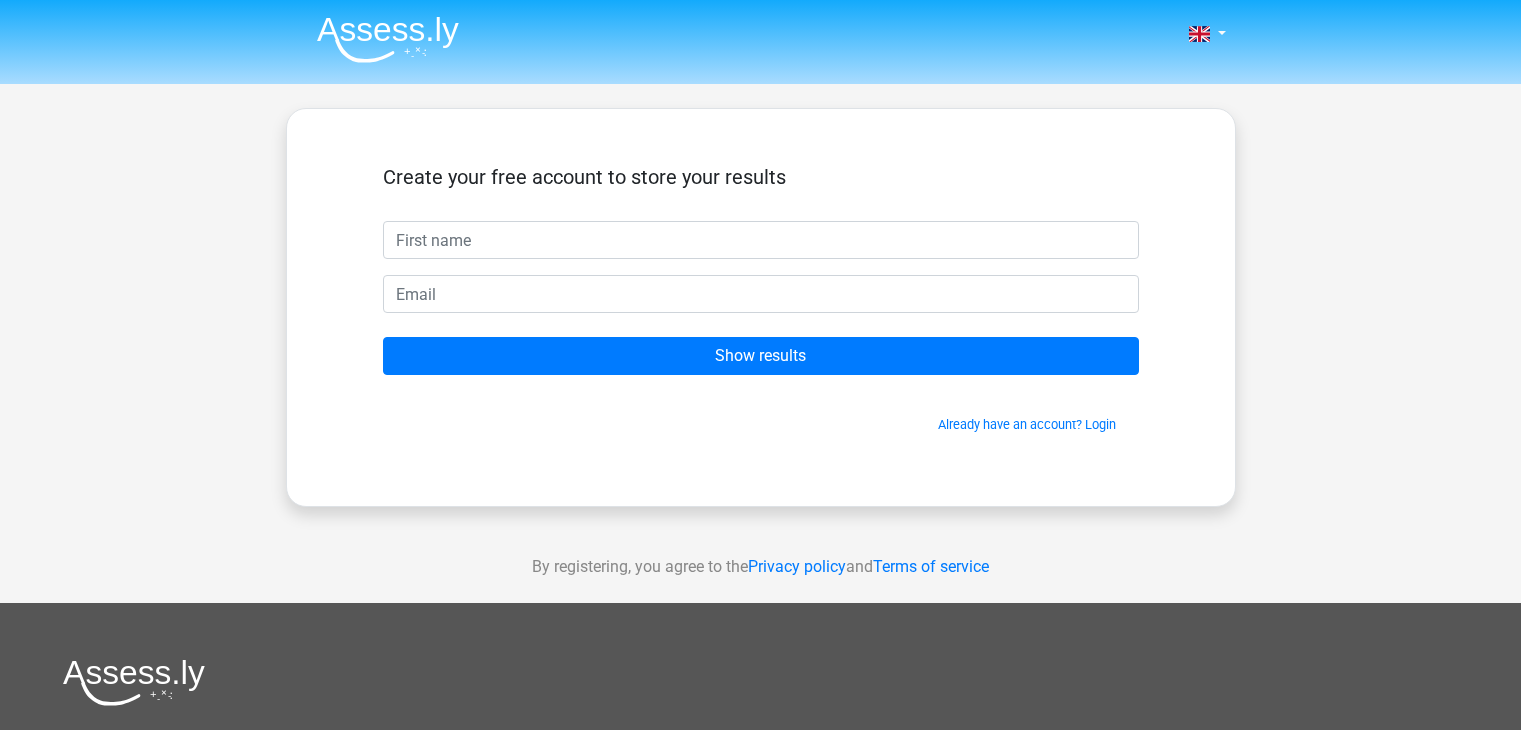 scroll, scrollTop: 0, scrollLeft: 0, axis: both 